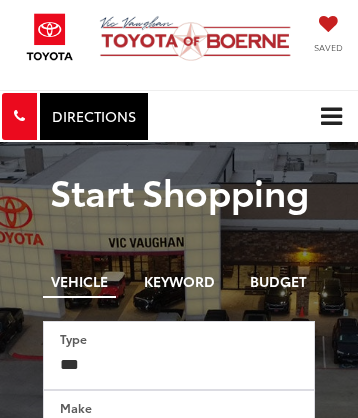 scroll, scrollTop: 0, scrollLeft: 0, axis: both 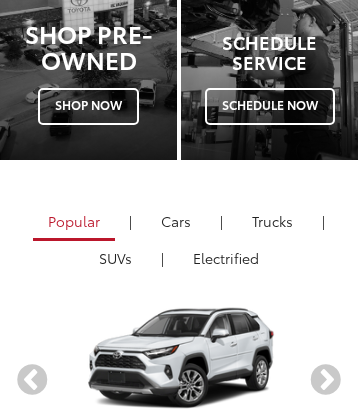 click on "Shop Tundra" at bounding box center [179, 2655] 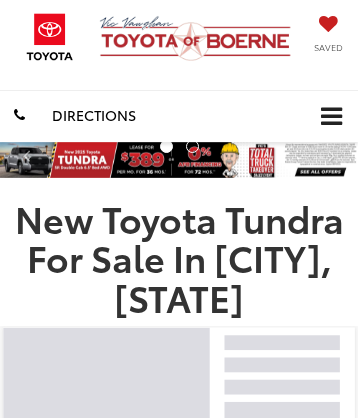 scroll, scrollTop: 0, scrollLeft: 0, axis: both 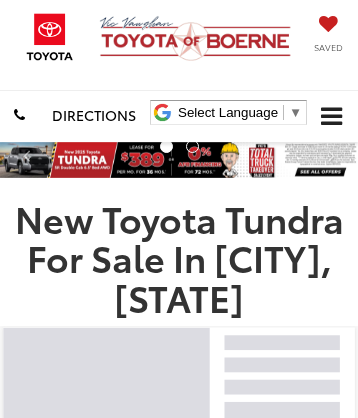 click on "SUVs" at bounding box center (119, 3264) 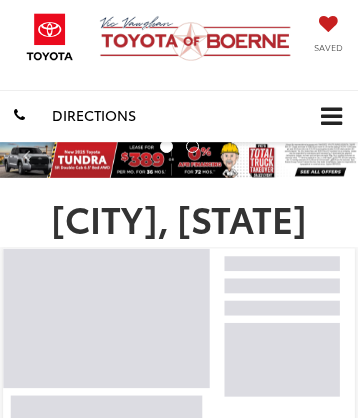 scroll, scrollTop: 0, scrollLeft: 0, axis: both 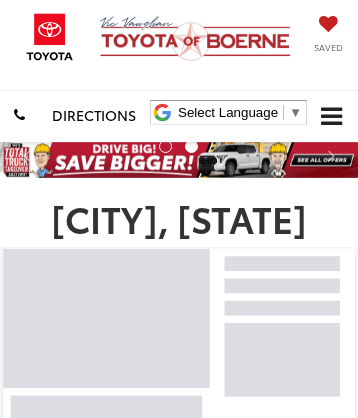 click on "DealerOn" at bounding box center (156, 3980) 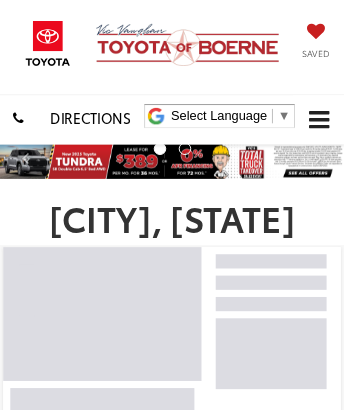 scroll, scrollTop: 3681, scrollLeft: 0, axis: vertical 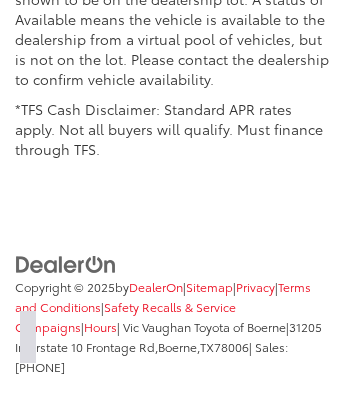 click on "Directions" at bounding box center (94, -3521) 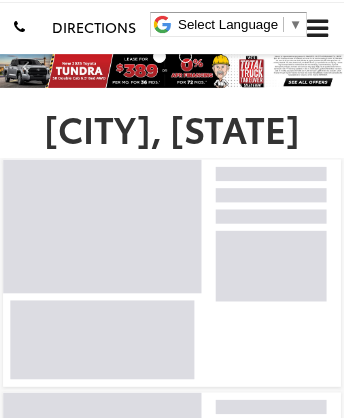 click on "Boerne" at bounding box center (252, 2938) 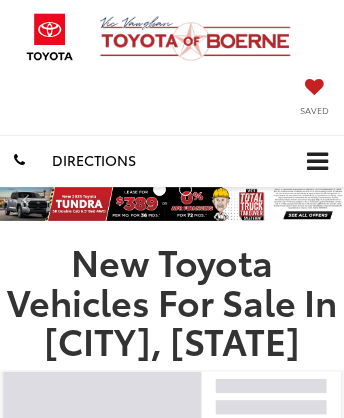 scroll, scrollTop: 0, scrollLeft: 0, axis: both 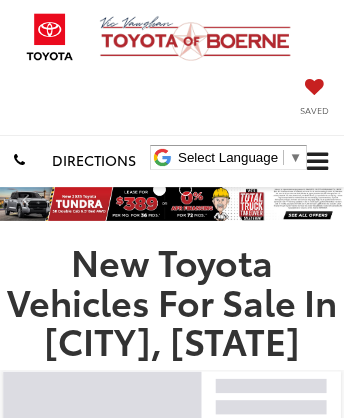 click on "trucks" at bounding box center [137, 2692] 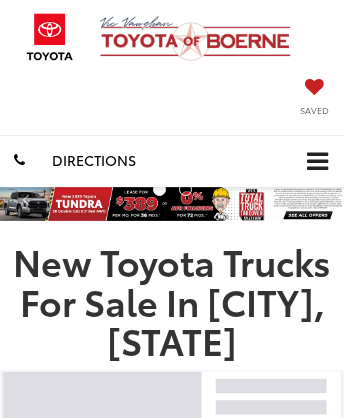 scroll, scrollTop: 0, scrollLeft: 0, axis: both 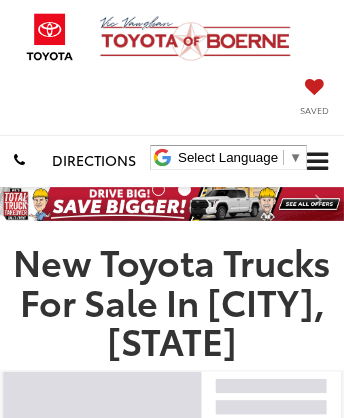 click on "Safety Recalls & Service Campaigns" at bounding box center (125, 4116) 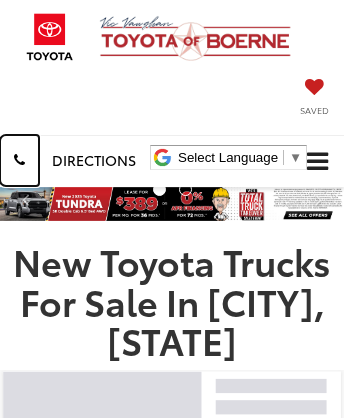 click at bounding box center [19, 160] 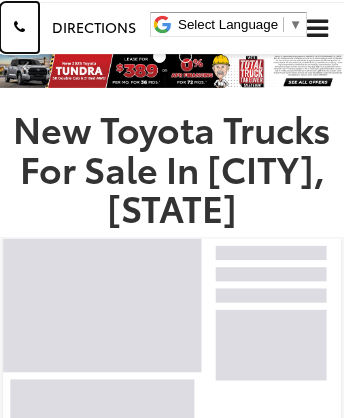 scroll, scrollTop: 2759, scrollLeft: 0, axis: vertical 